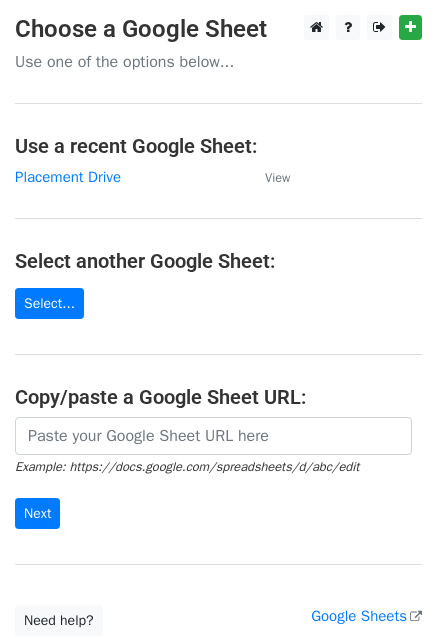 scroll, scrollTop: 0, scrollLeft: 0, axis: both 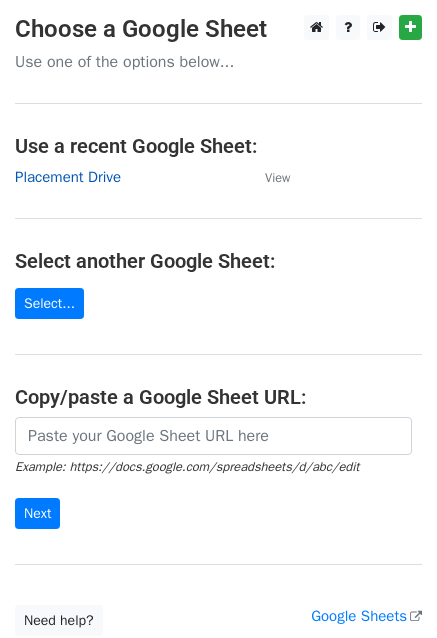 click on "Placement Drive" at bounding box center [68, 177] 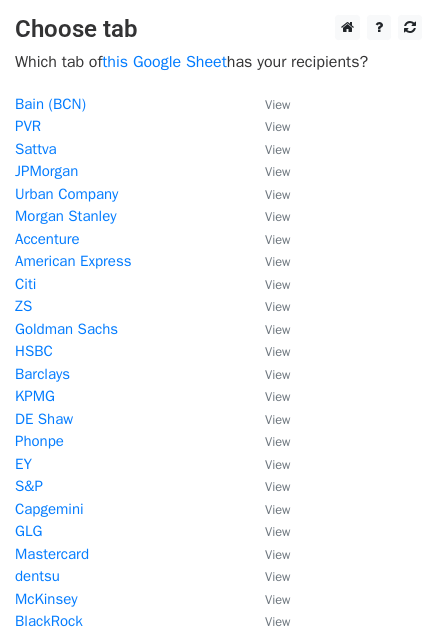 scroll, scrollTop: 0, scrollLeft: 0, axis: both 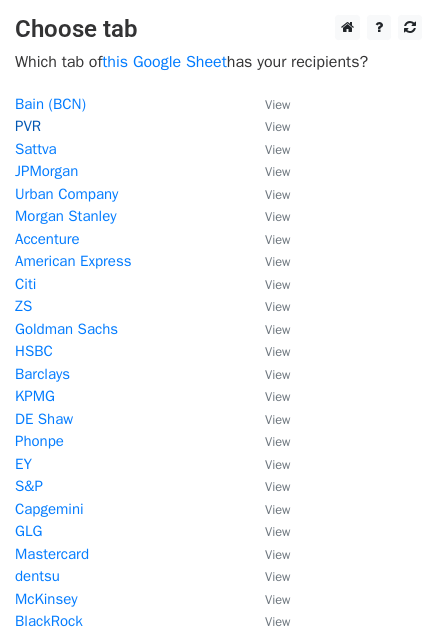 click on "PVR" at bounding box center (28, 126) 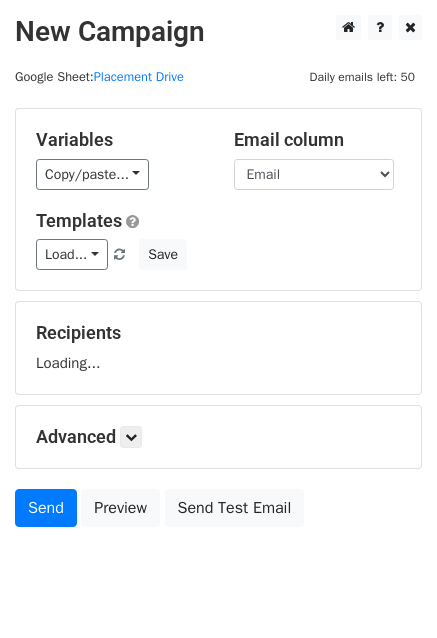 scroll, scrollTop: 0, scrollLeft: 0, axis: both 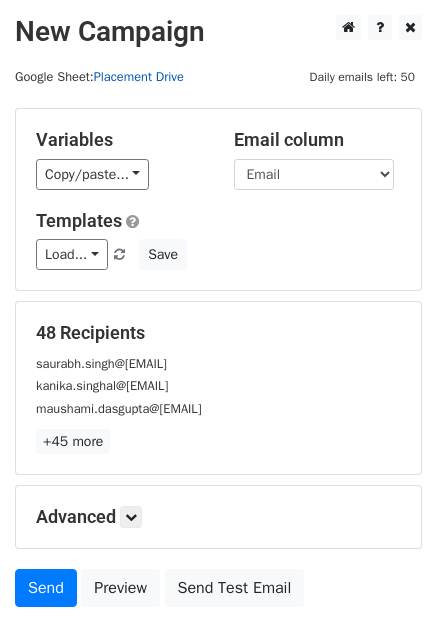 click on "Placement Drive" at bounding box center (139, 77) 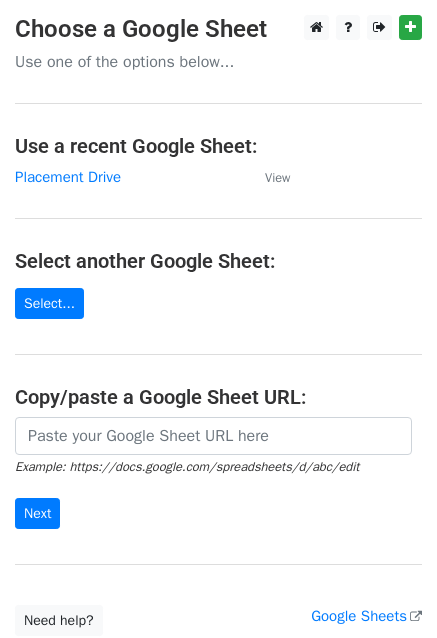 scroll, scrollTop: 0, scrollLeft: 0, axis: both 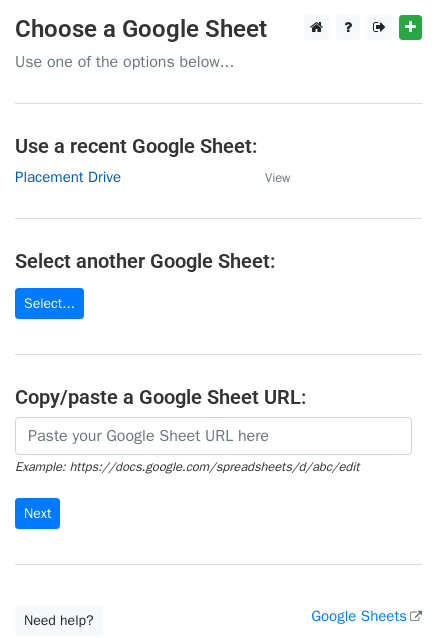 click on "Placement Drive" at bounding box center [68, 177] 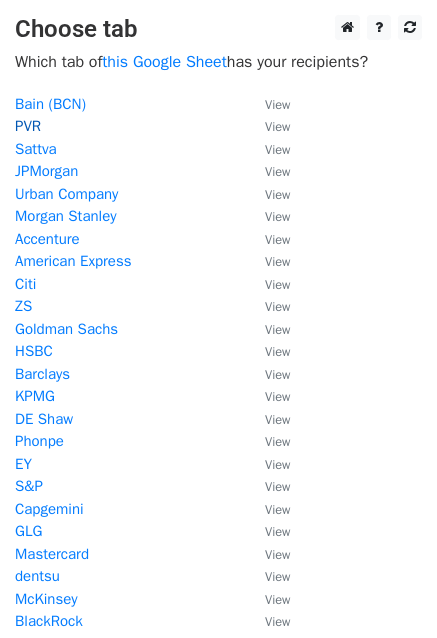 scroll, scrollTop: 0, scrollLeft: 0, axis: both 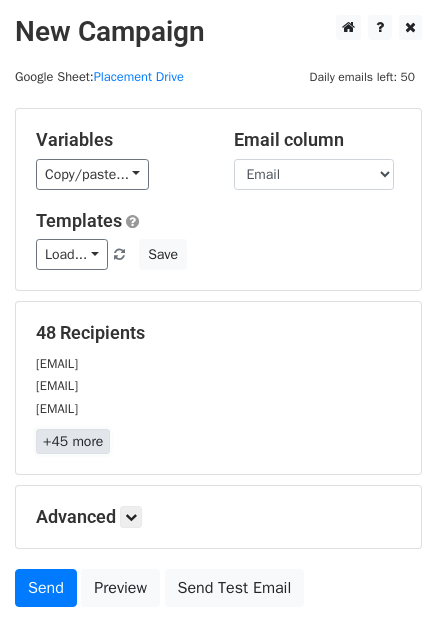 click on "+45 more" at bounding box center [73, 441] 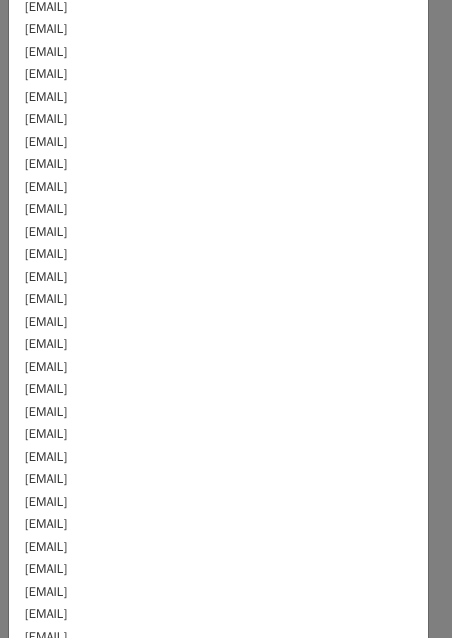 scroll, scrollTop: 0, scrollLeft: 0, axis: both 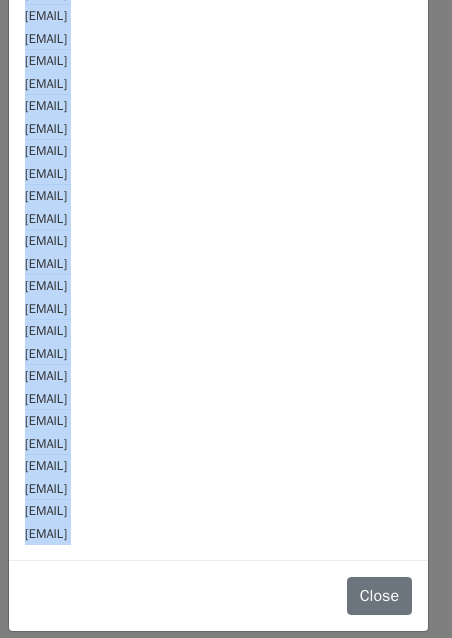 drag, startPoint x: 24, startPoint y: 99, endPoint x: 240, endPoint y: 531, distance: 482.9907 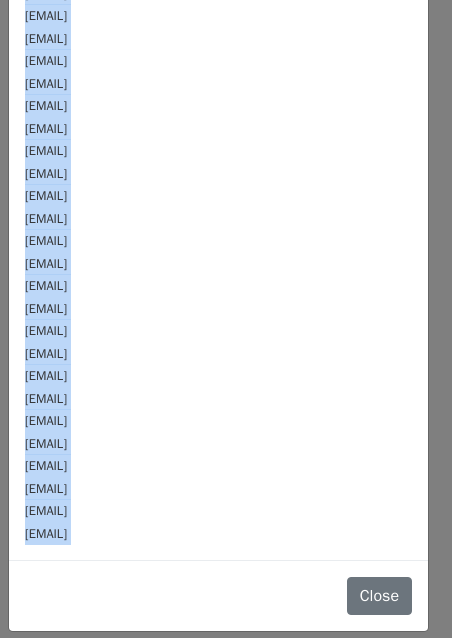 click on "gaurav.sharma@pvrcinemas.com" at bounding box center (218, 263) 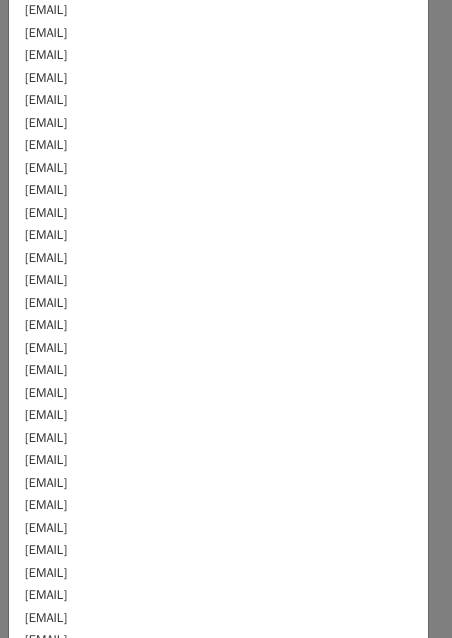 scroll, scrollTop: 132, scrollLeft: 0, axis: vertical 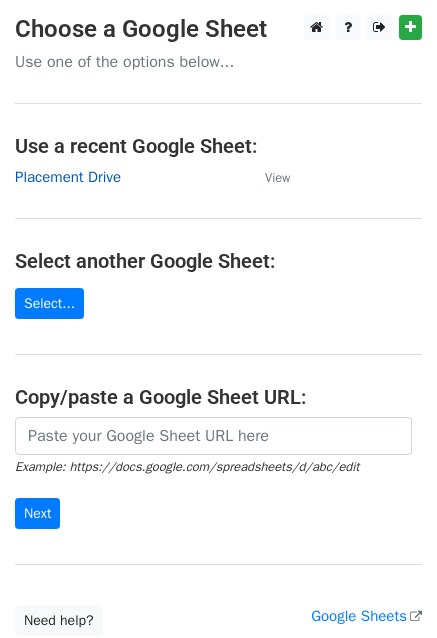 click on "Placement Drive" at bounding box center (68, 177) 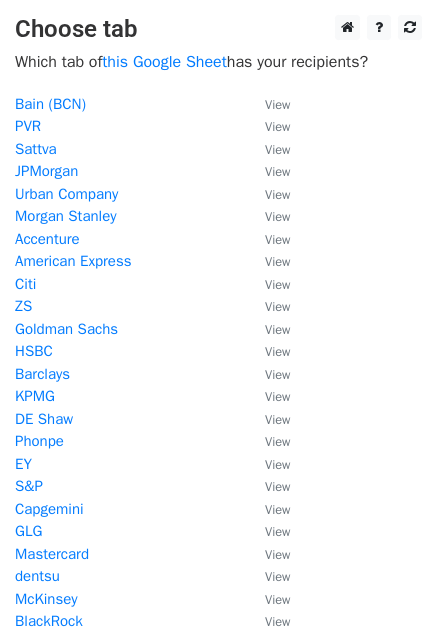 scroll, scrollTop: 0, scrollLeft: 0, axis: both 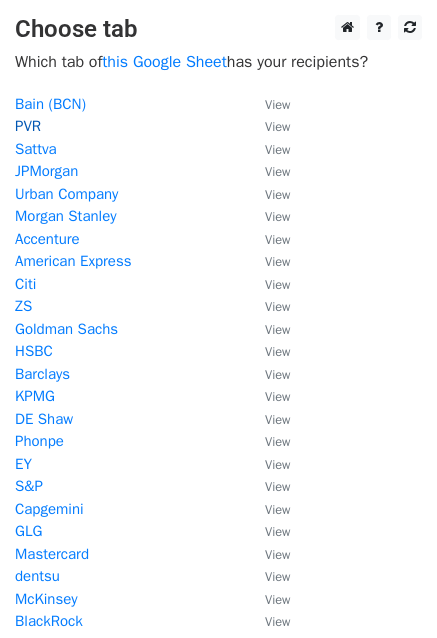 click on "PVR" at bounding box center (28, 126) 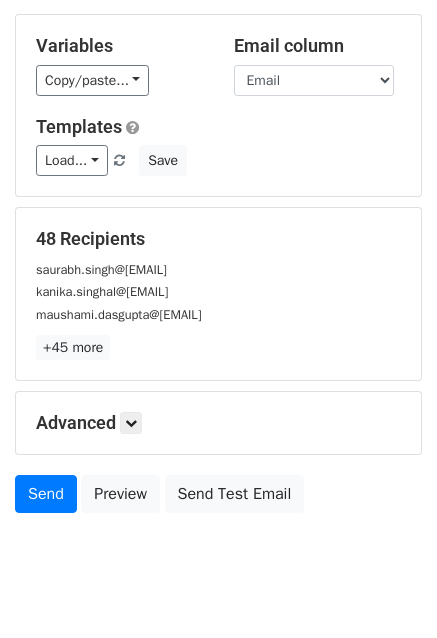 scroll, scrollTop: 102, scrollLeft: 0, axis: vertical 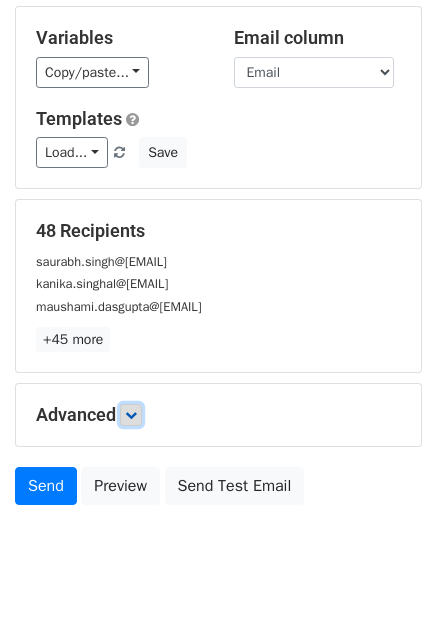 click at bounding box center (131, 415) 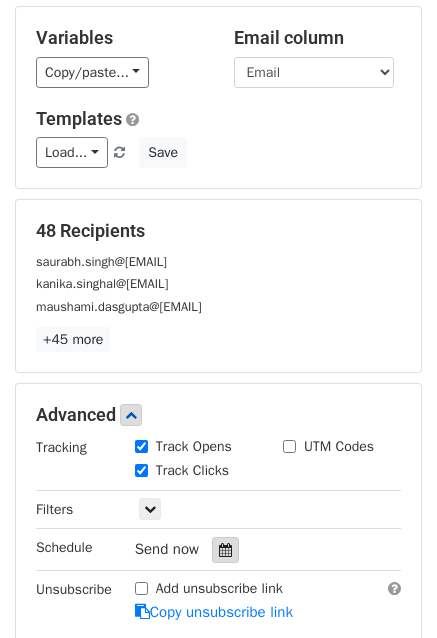 click at bounding box center (225, 550) 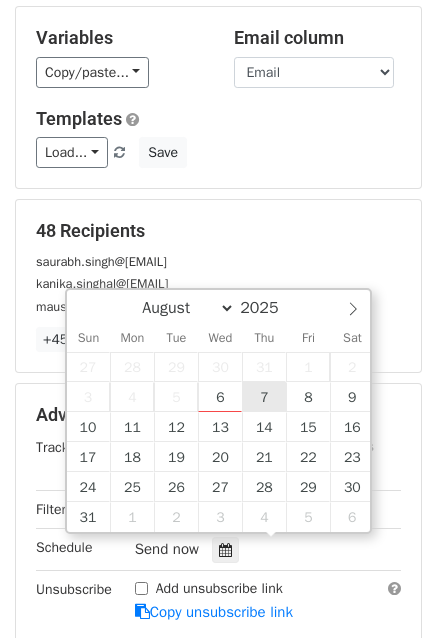 type on "2025-08-07 12:00" 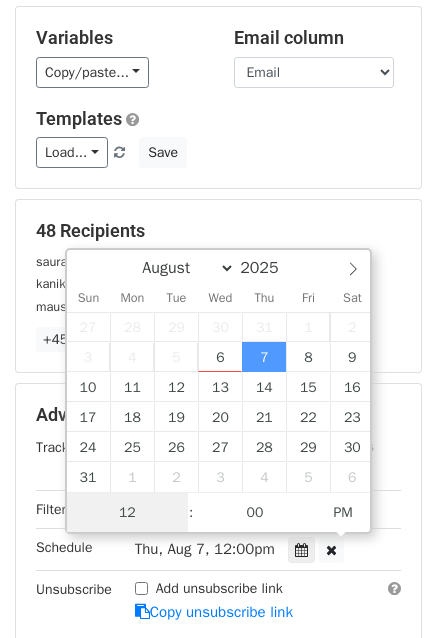 scroll, scrollTop: 0, scrollLeft: 0, axis: both 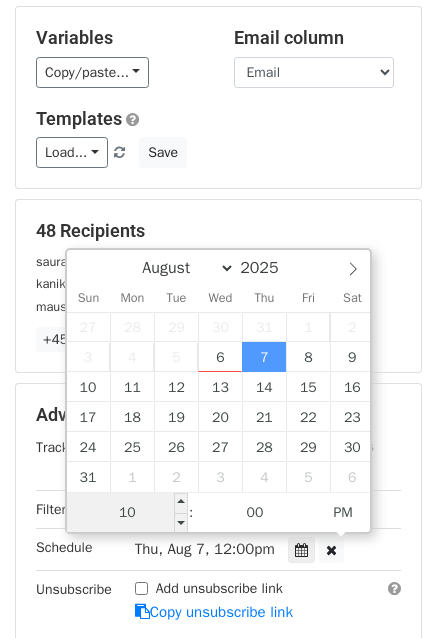 type on "1" 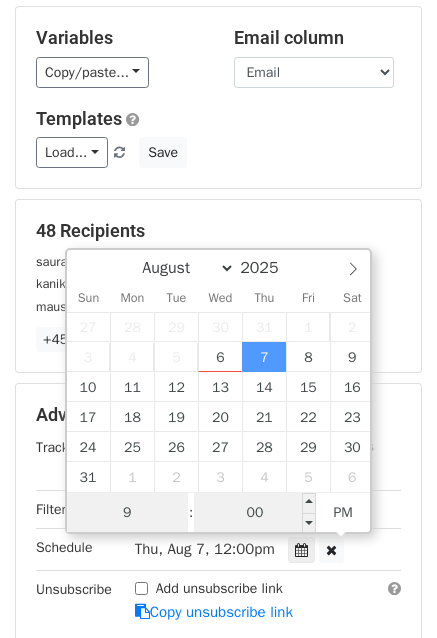 type on "9" 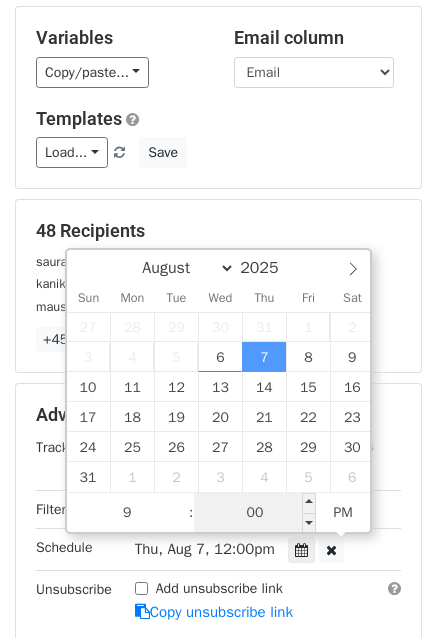 type on "[DATE] [TIME]" 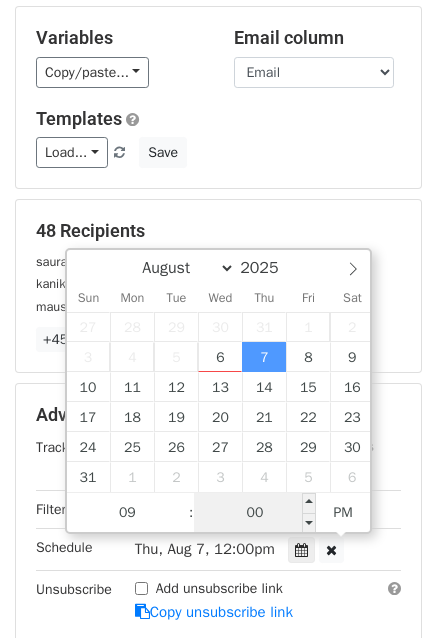 click on "00" at bounding box center [255, 513] 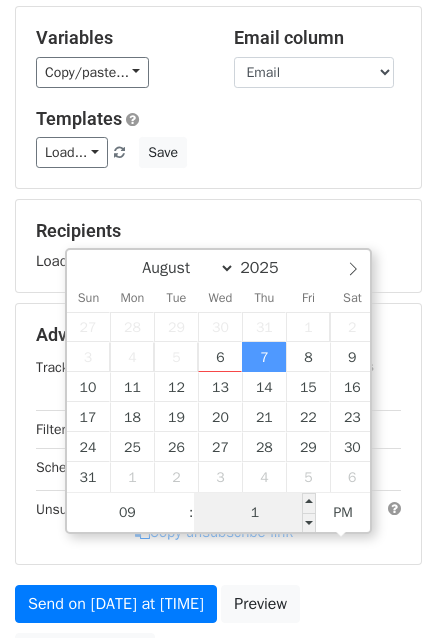 type on "15" 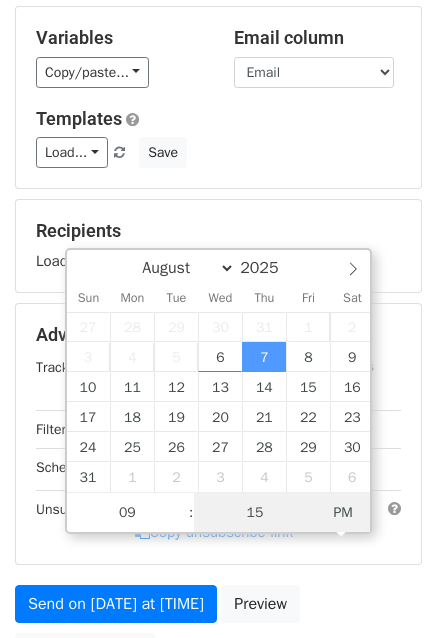 type on "[DATE] [TIME]" 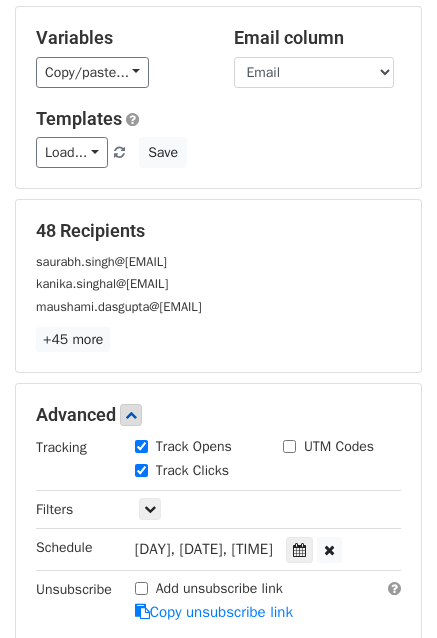 click on "48 Recipients
saurabh.singh@[EMAIL]
kanika.singhal@[EMAIL]
maushami.dasgupta@[EMAIL]
+45 more
48 Recipients
×
saurabh.singh@[EMAIL]
kanika.singhal@[EMAIL]
maushami.dasgupta@[EMAIL]
kanika.malkotia@[EMAIL]
rishi.ranjan@[EMAIL]
prahlad.singh@[EMAIL]
sanjay.walia@[EMAIL]
ashwani.singhvi@[EMAIL]
praveen.kumar@[EMAIL]
puneet.sharma@[EMAIL]
sourabh.kushwah@[EMAIL]
siddhartha.dasgupta@[EMAIL]
sanjay.malhotra@[EMAIL]
nitin.sharma@[EMAIL]
amitabh.vardhan@[EMAIL]
rohit.sethi@[EMAIL]
shalu.sabharwal@[EMAIL]
manjeet.singh@[EMAIL]
ranjeet.ahluwalia@[EMAIL]
thomas.d'souza@[EMAIL]
kaushik.vyas@[EMAIL]
santanu.pai@[EMAIL]
nidhi.gupta@[EMAIL]" at bounding box center (218, 286) 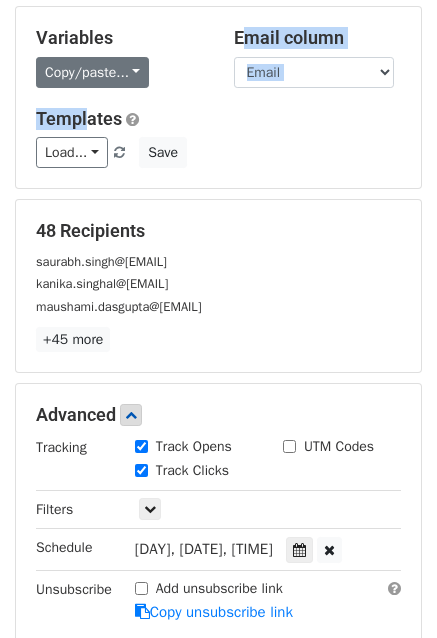 drag, startPoint x: 86, startPoint y: 88, endPoint x: 74, endPoint y: 80, distance: 14.422205 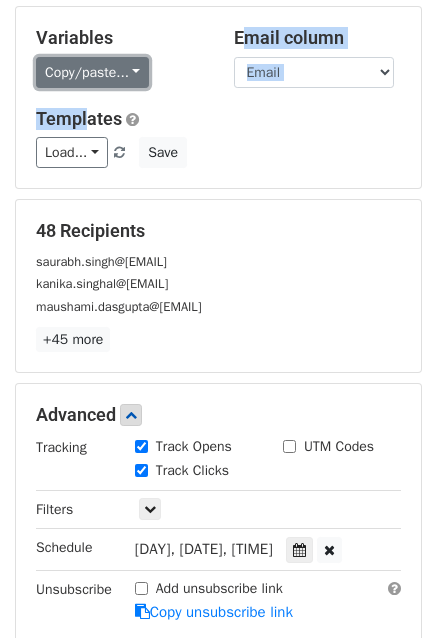 click on "Copy/paste..." at bounding box center (92, 72) 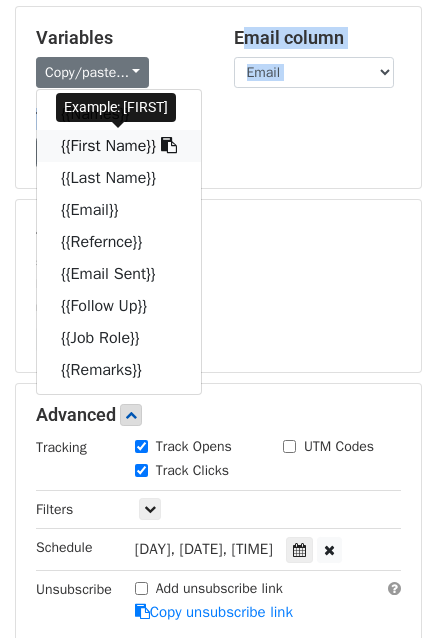 click on "{{First Name}}" at bounding box center [119, 146] 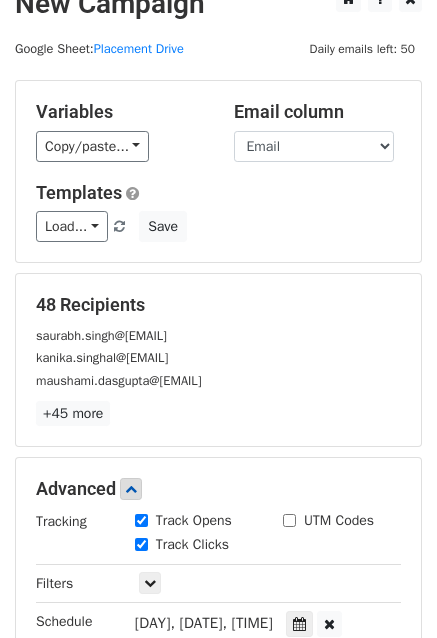 scroll, scrollTop: 379, scrollLeft: 0, axis: vertical 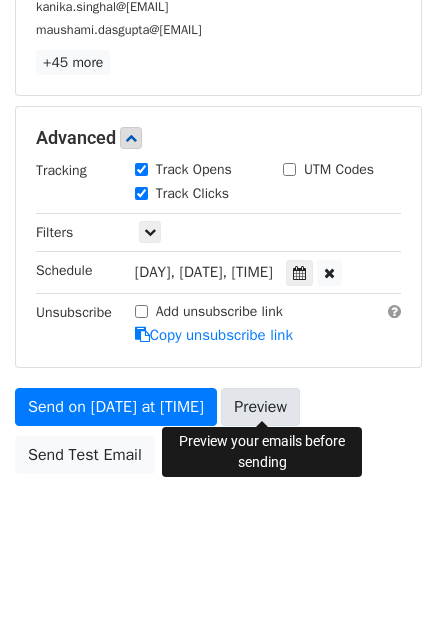 click on "Preview" at bounding box center [260, 407] 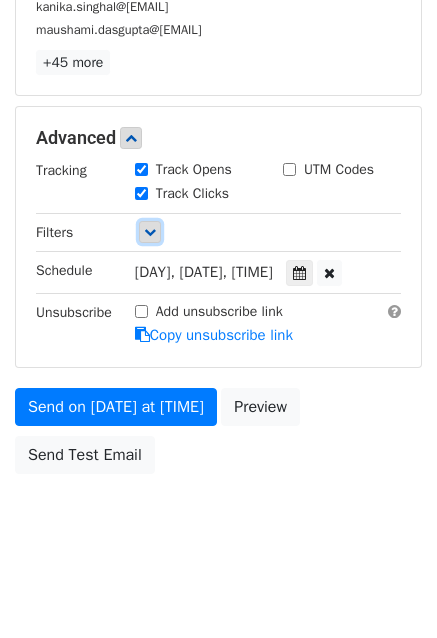 click at bounding box center (150, 232) 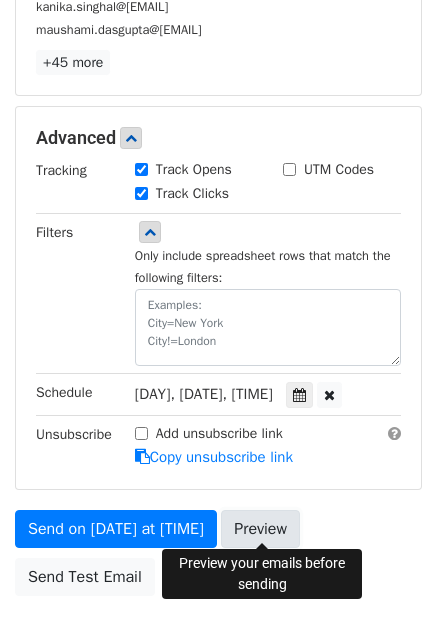 click on "Preview" at bounding box center [260, 529] 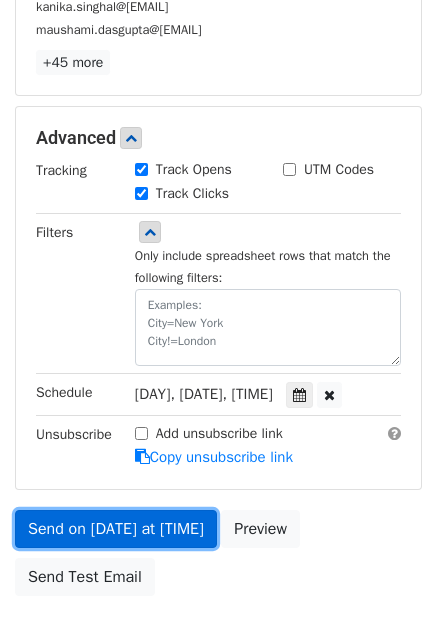 click on "Send on [DATE] at [TIME]" at bounding box center [116, 529] 